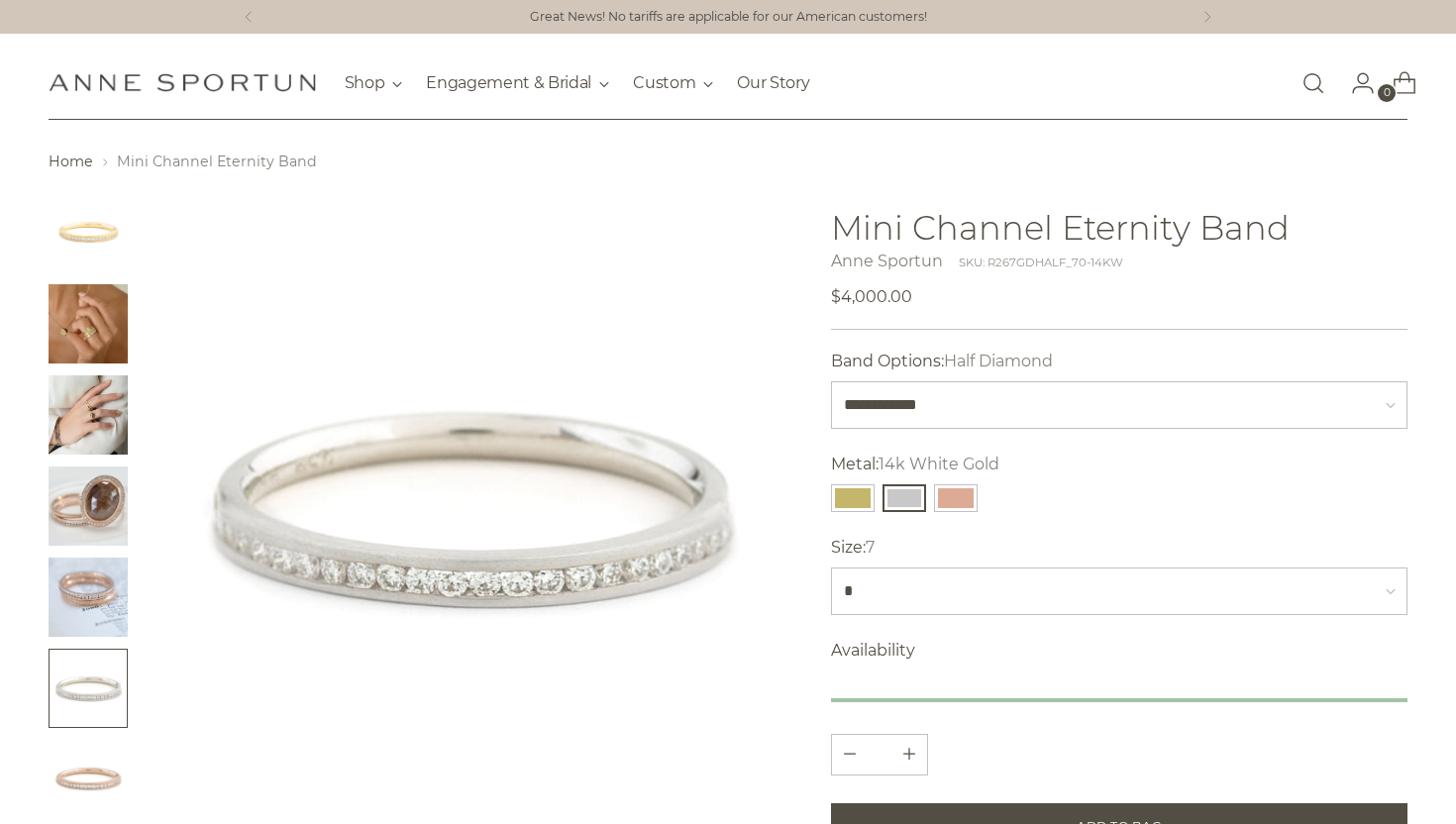 scroll, scrollTop: 0, scrollLeft: 0, axis: both 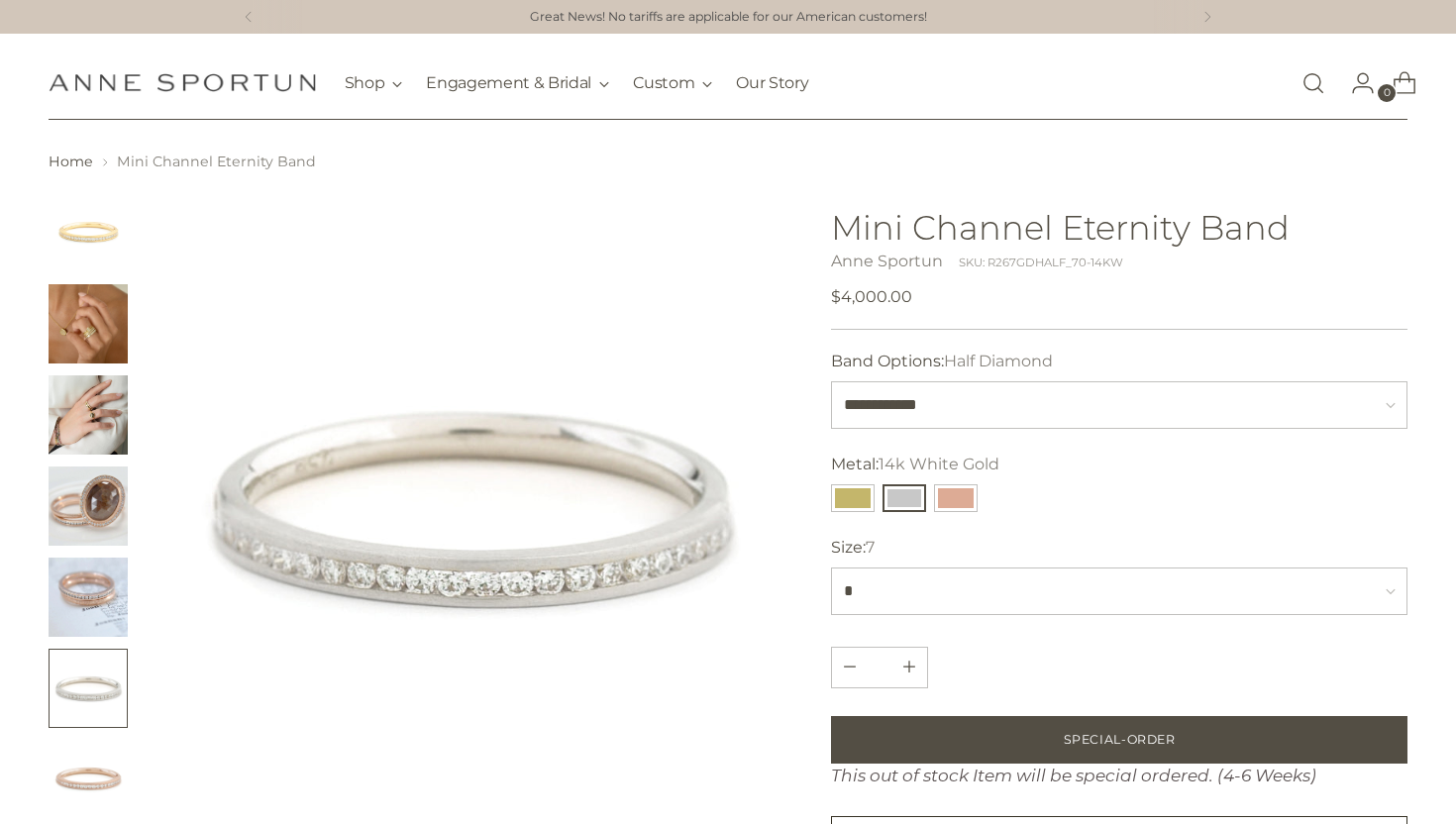 click at bounding box center [1313, 83] 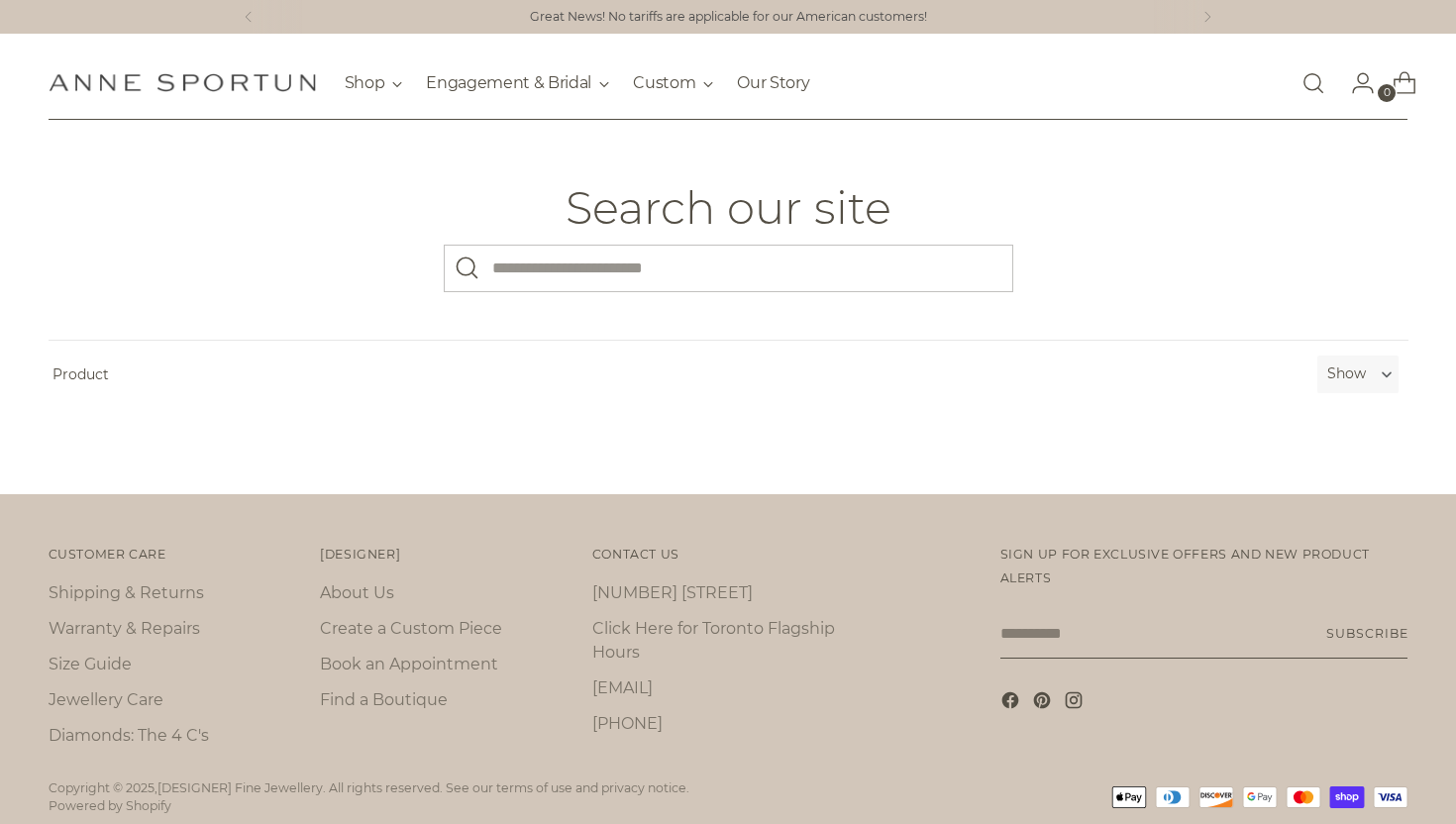 scroll, scrollTop: 0, scrollLeft: 0, axis: both 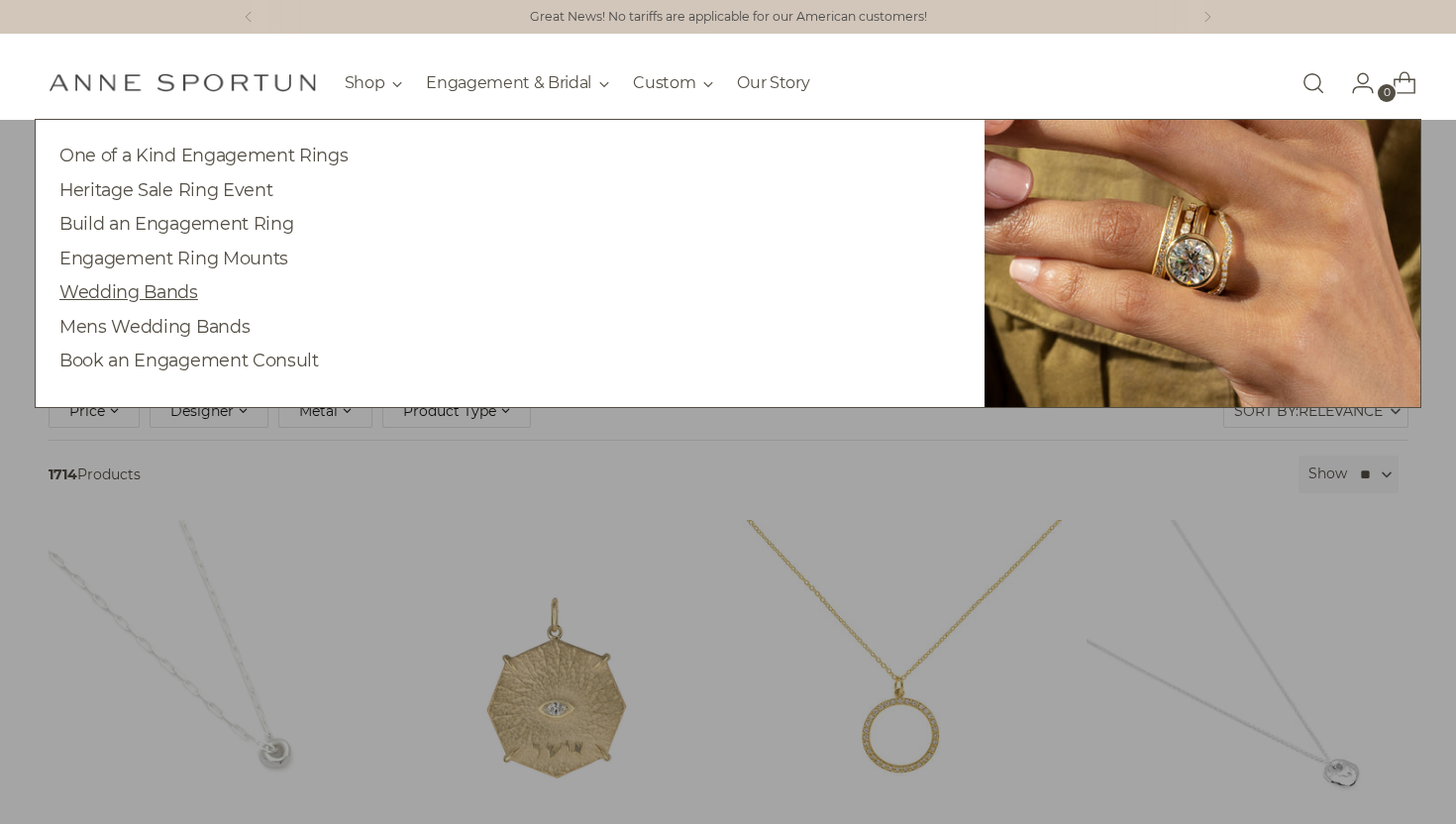 click on "Wedding Bands" at bounding box center [129, 291] 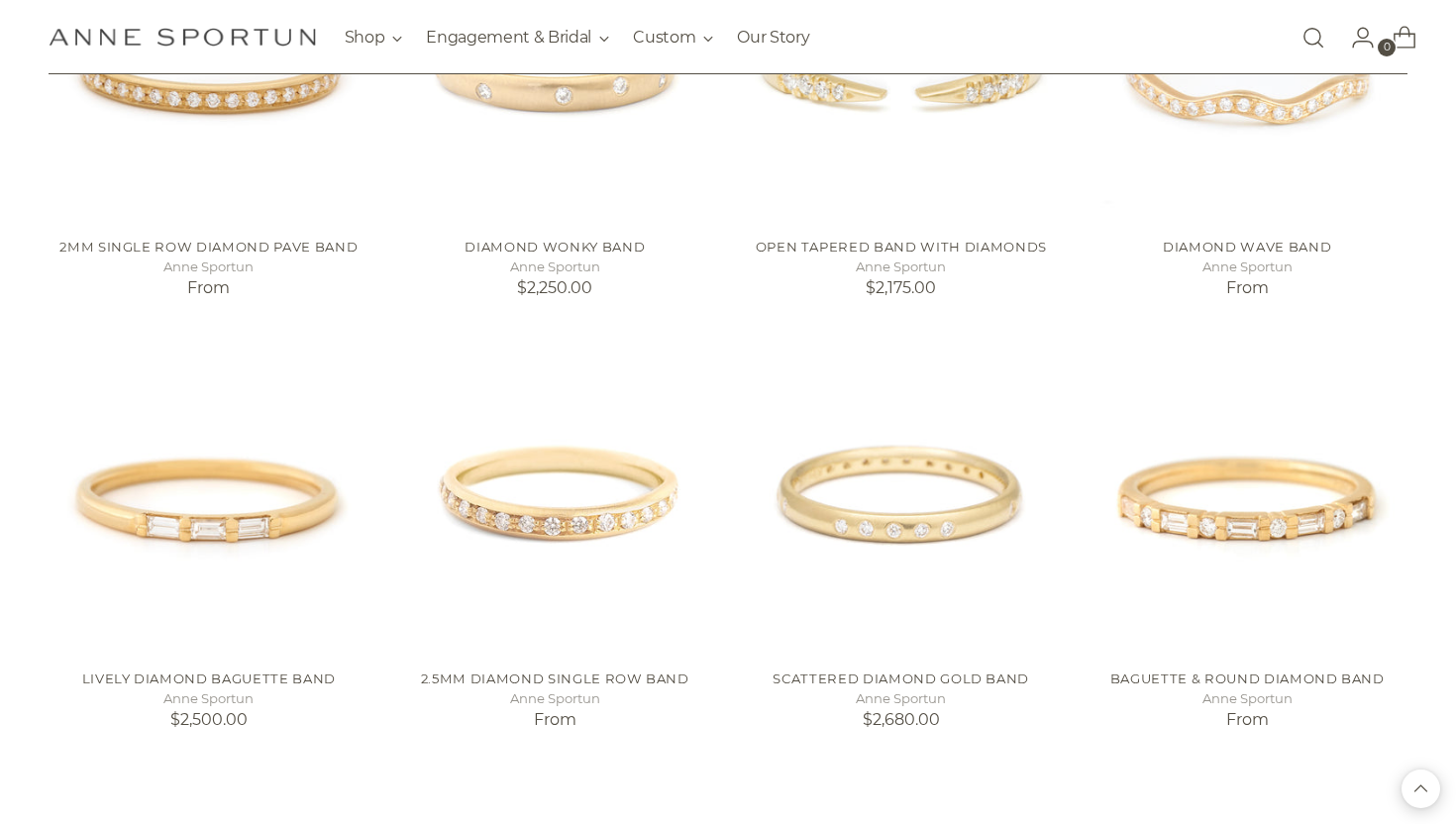 scroll, scrollTop: 1560, scrollLeft: 0, axis: vertical 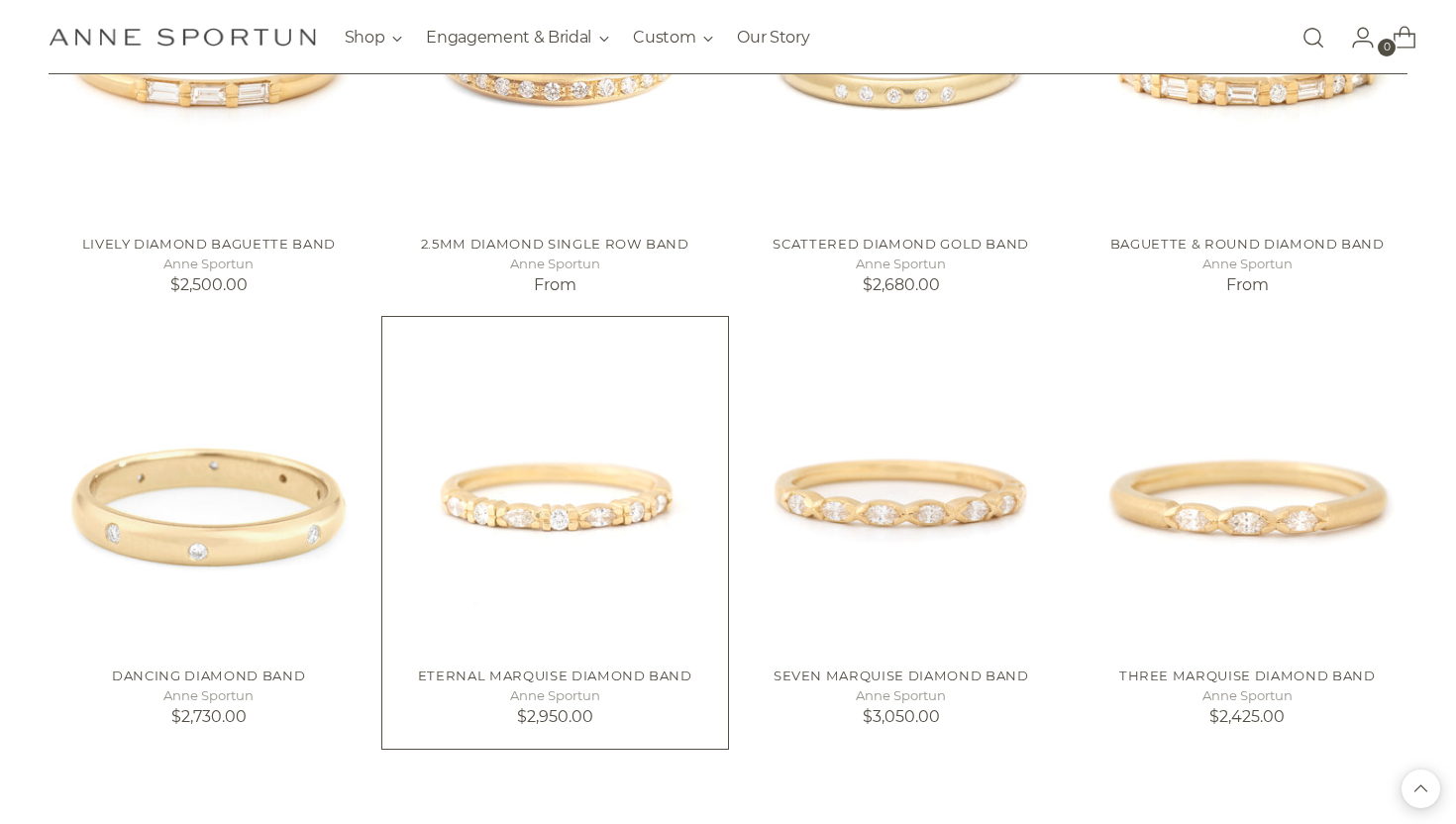 click at bounding box center [0, 0] 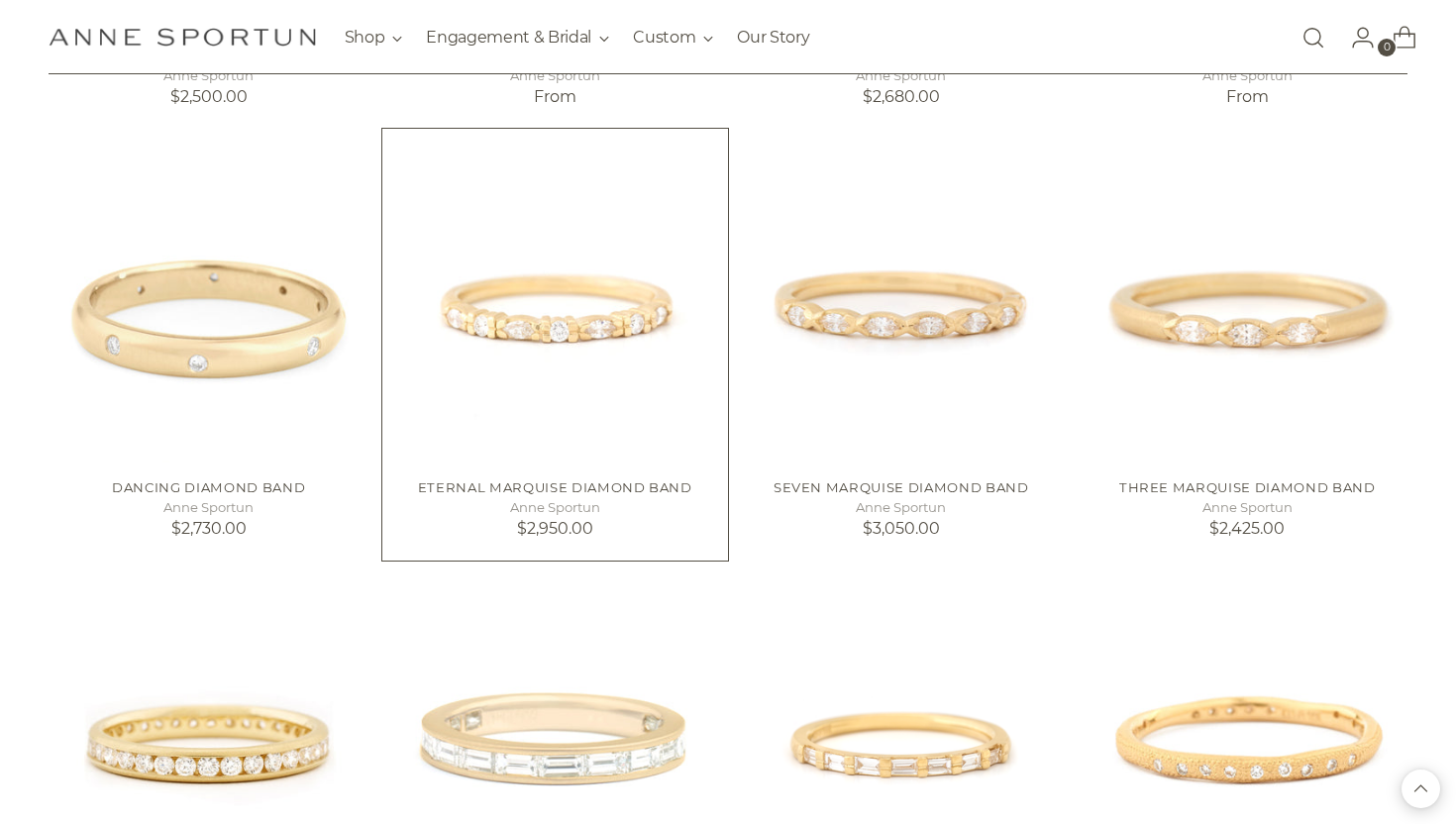 scroll, scrollTop: 1779, scrollLeft: 0, axis: vertical 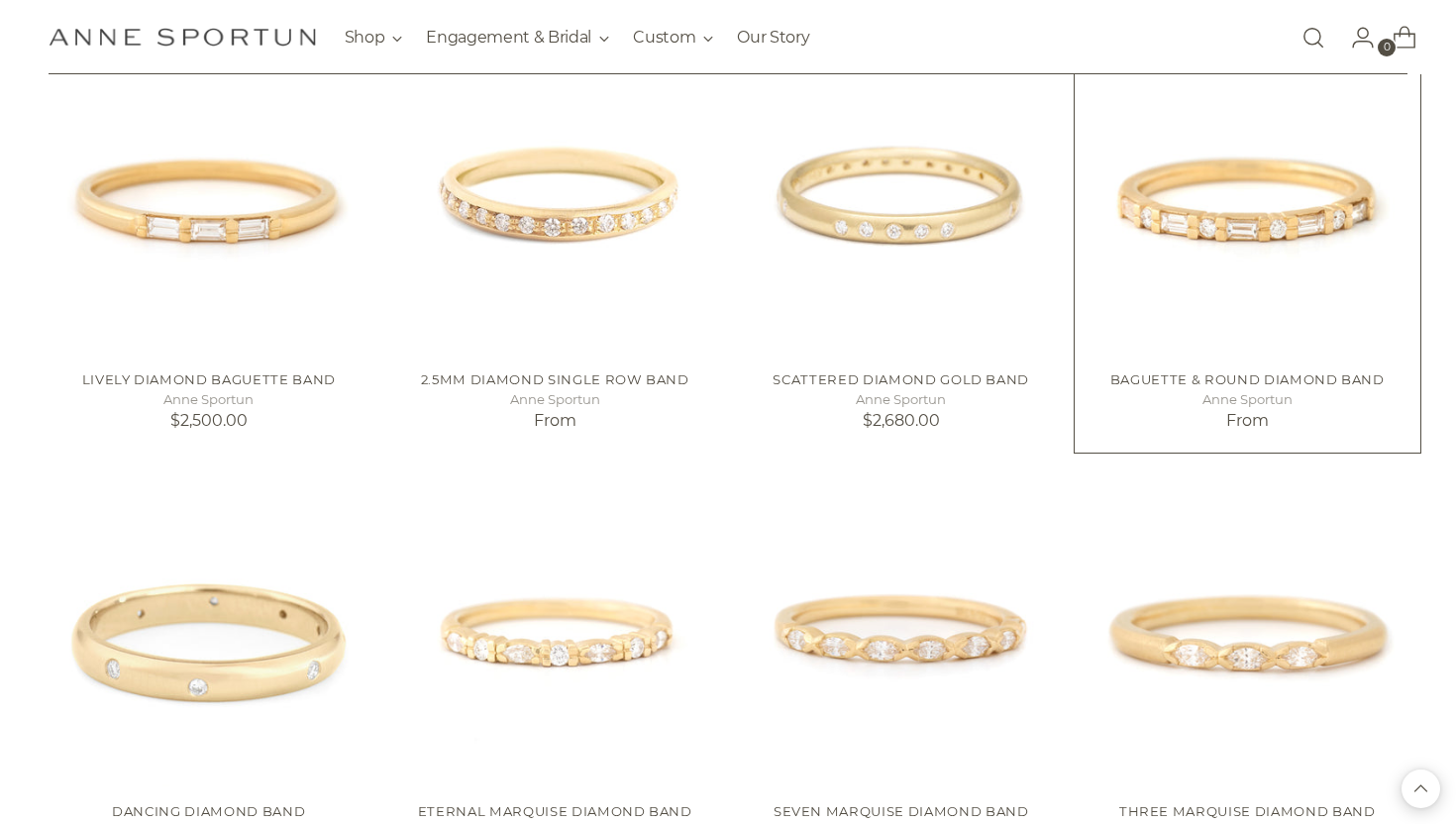 click at bounding box center [0, 0] 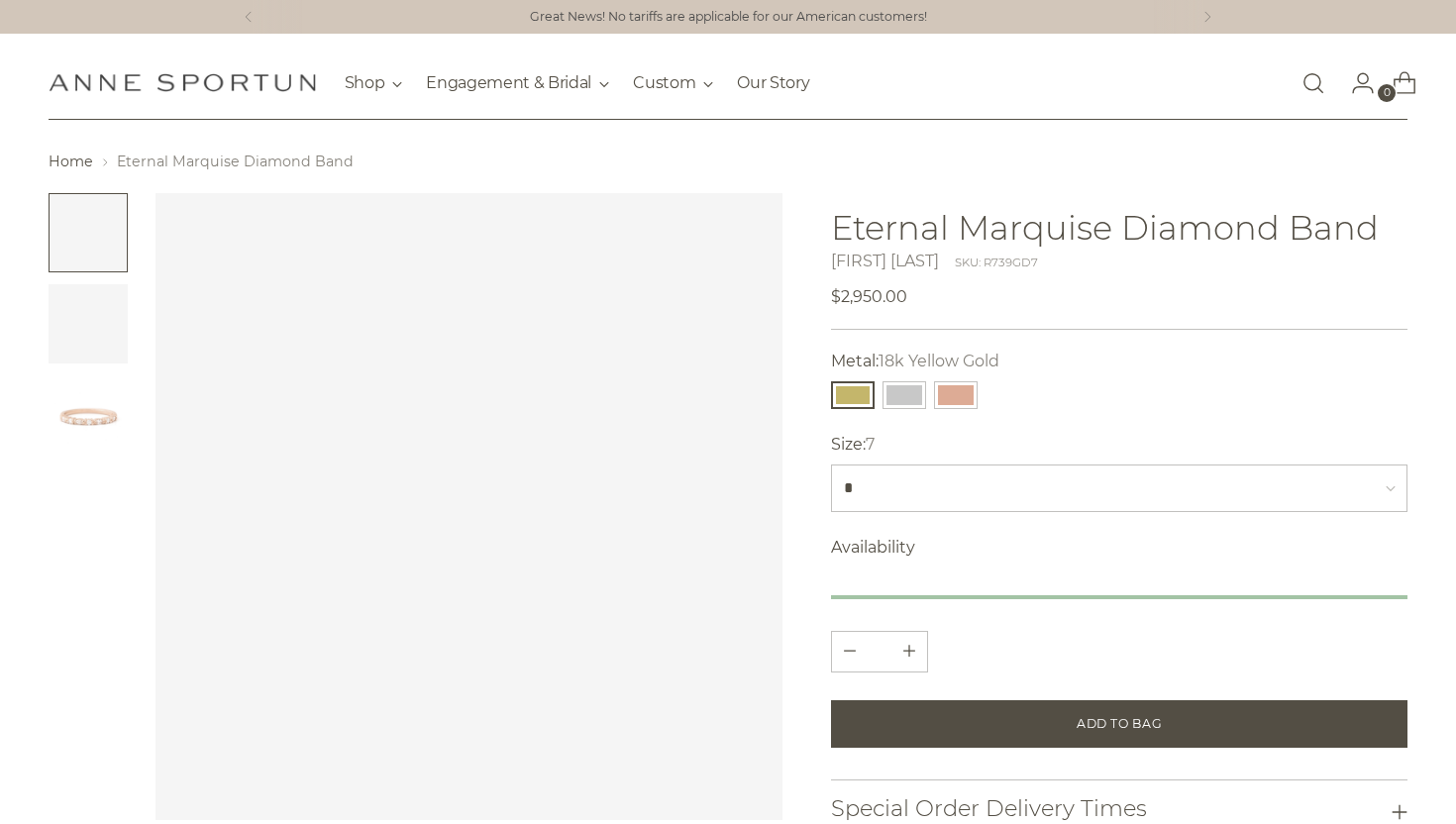 scroll, scrollTop: 0, scrollLeft: 0, axis: both 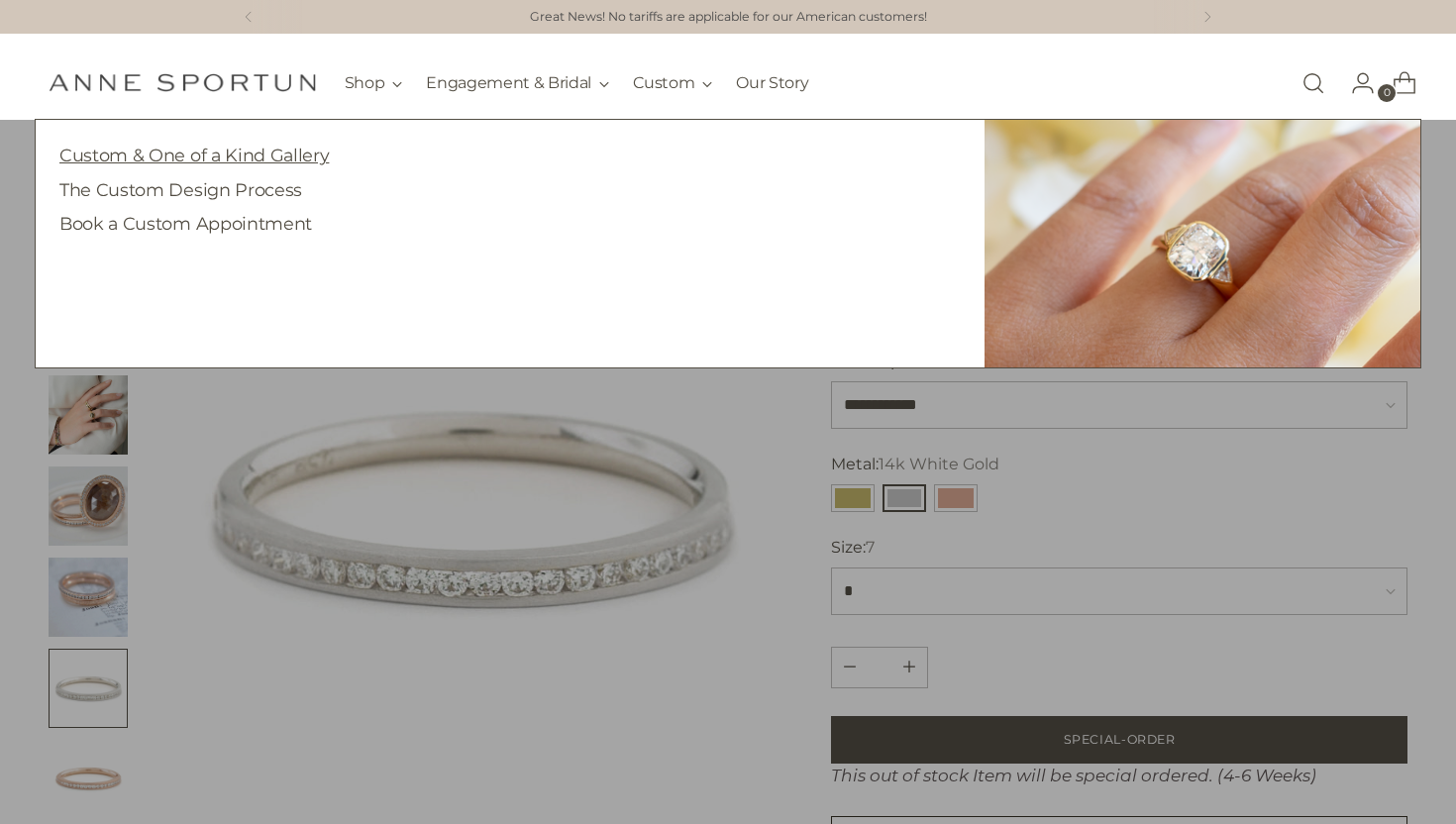 click on "Custom & One of a Kind Gallery" at bounding box center [194, 154] 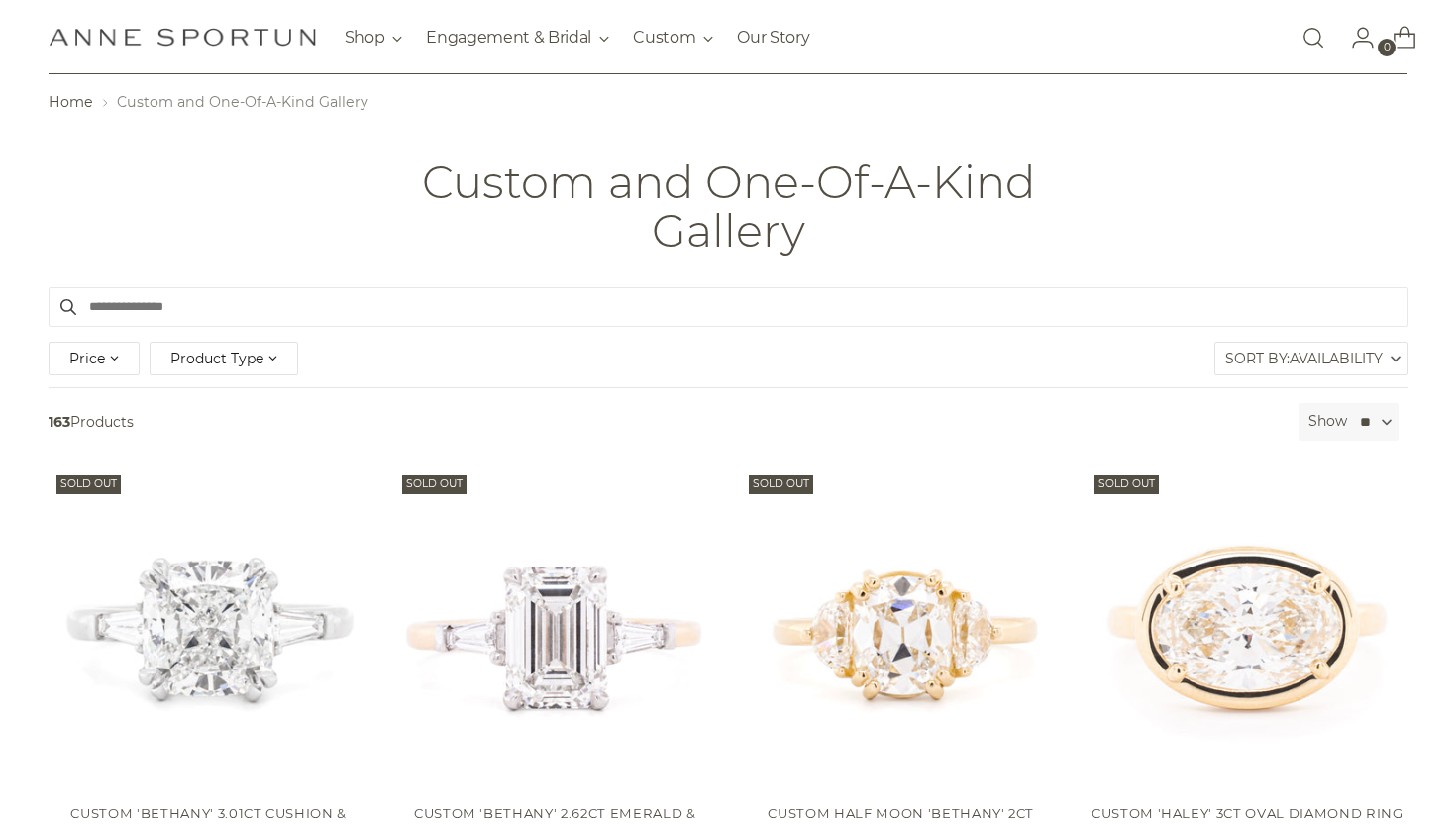 scroll, scrollTop: 84, scrollLeft: 0, axis: vertical 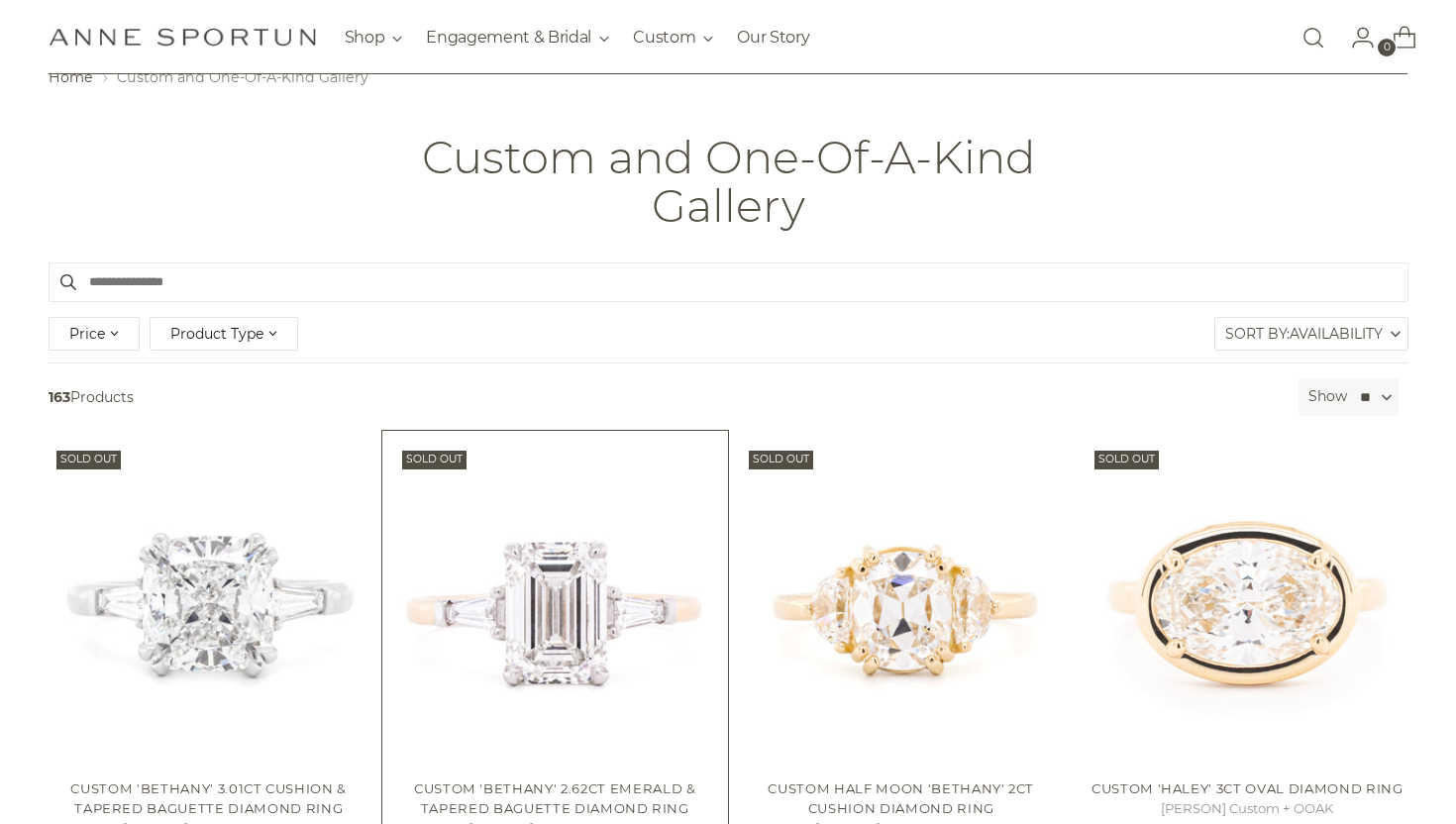 click at bounding box center (0, 0) 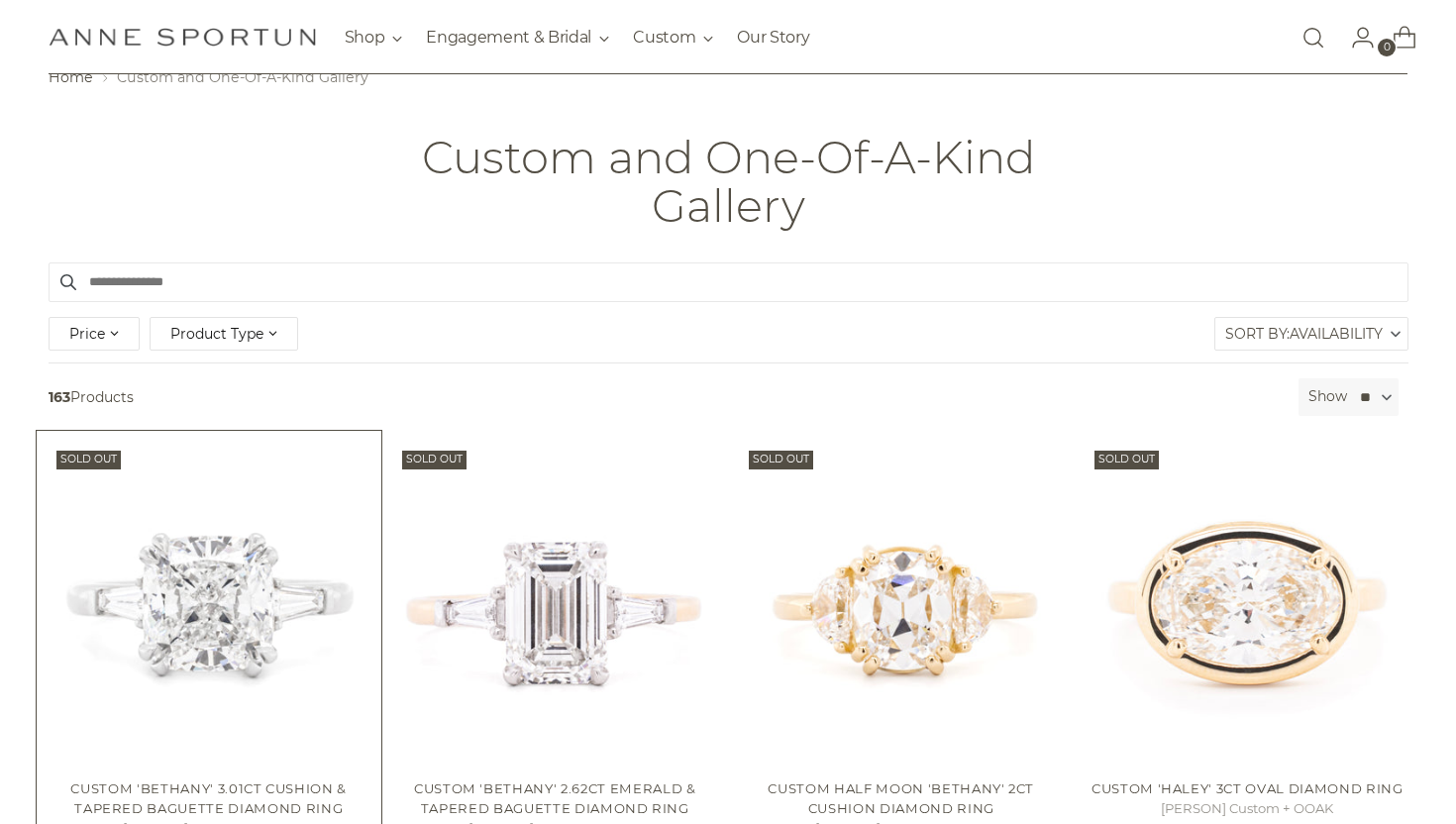 click at bounding box center (0, 0) 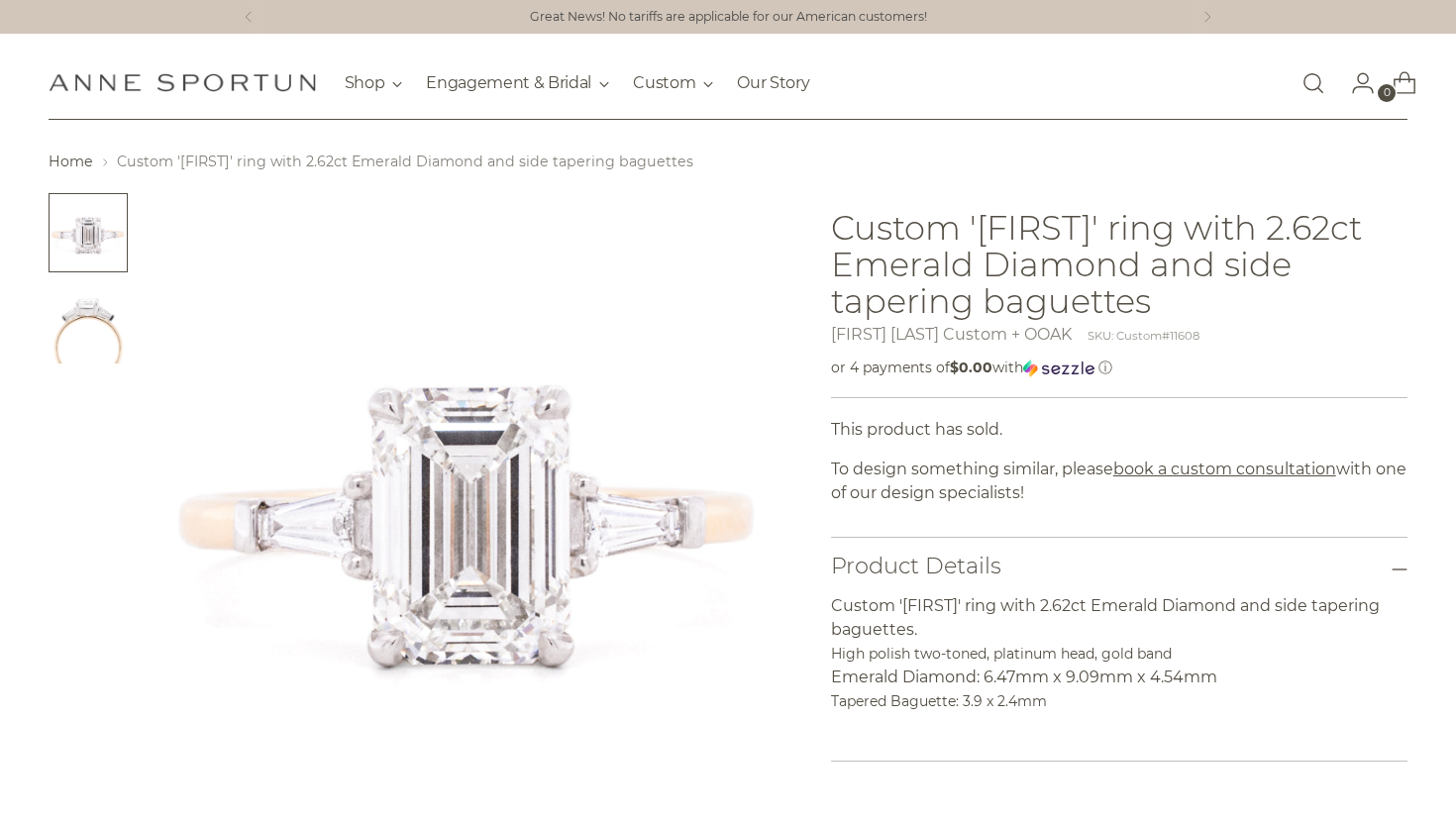 scroll, scrollTop: 253, scrollLeft: 0, axis: vertical 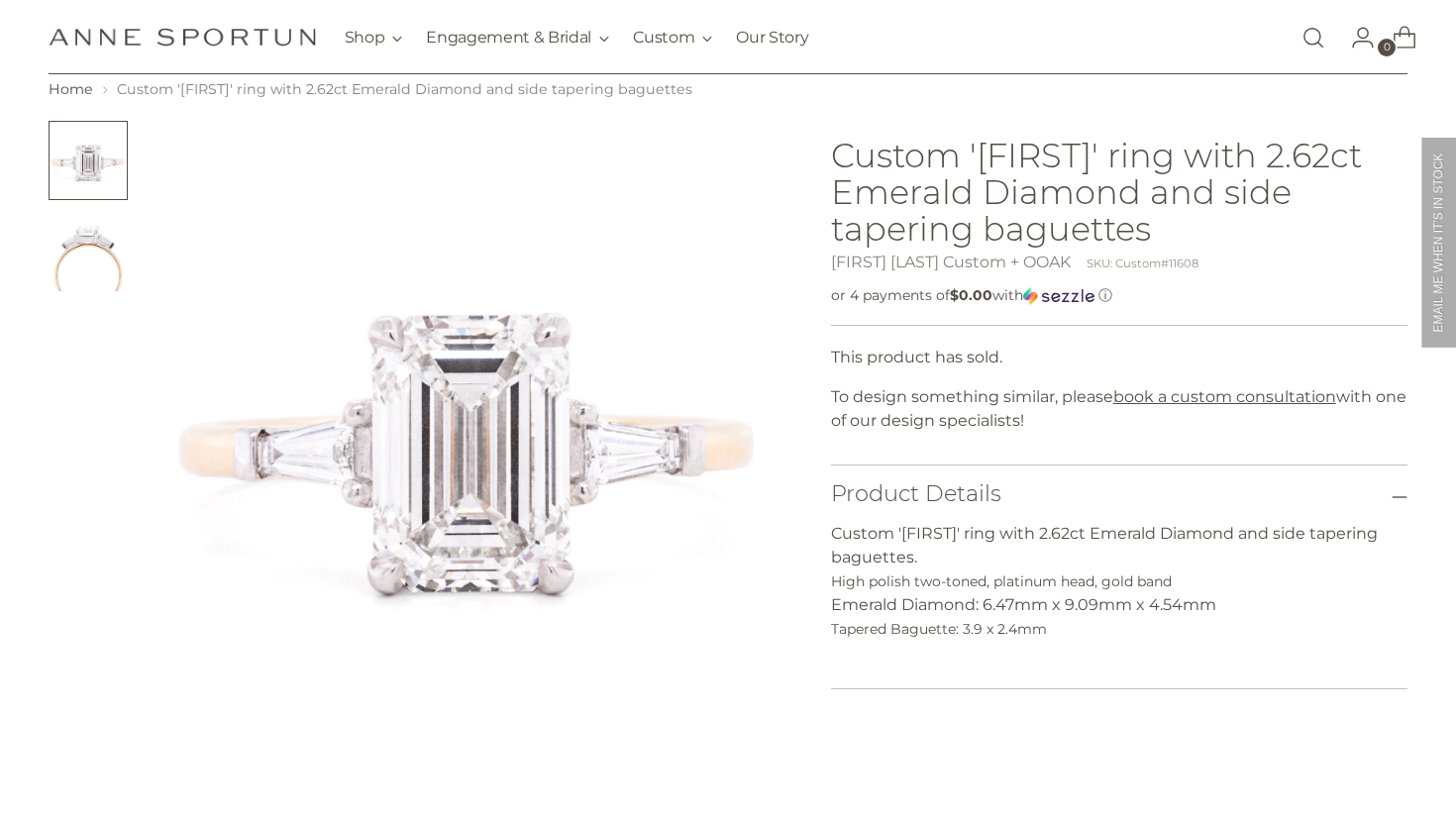 click at bounding box center [88, 252] 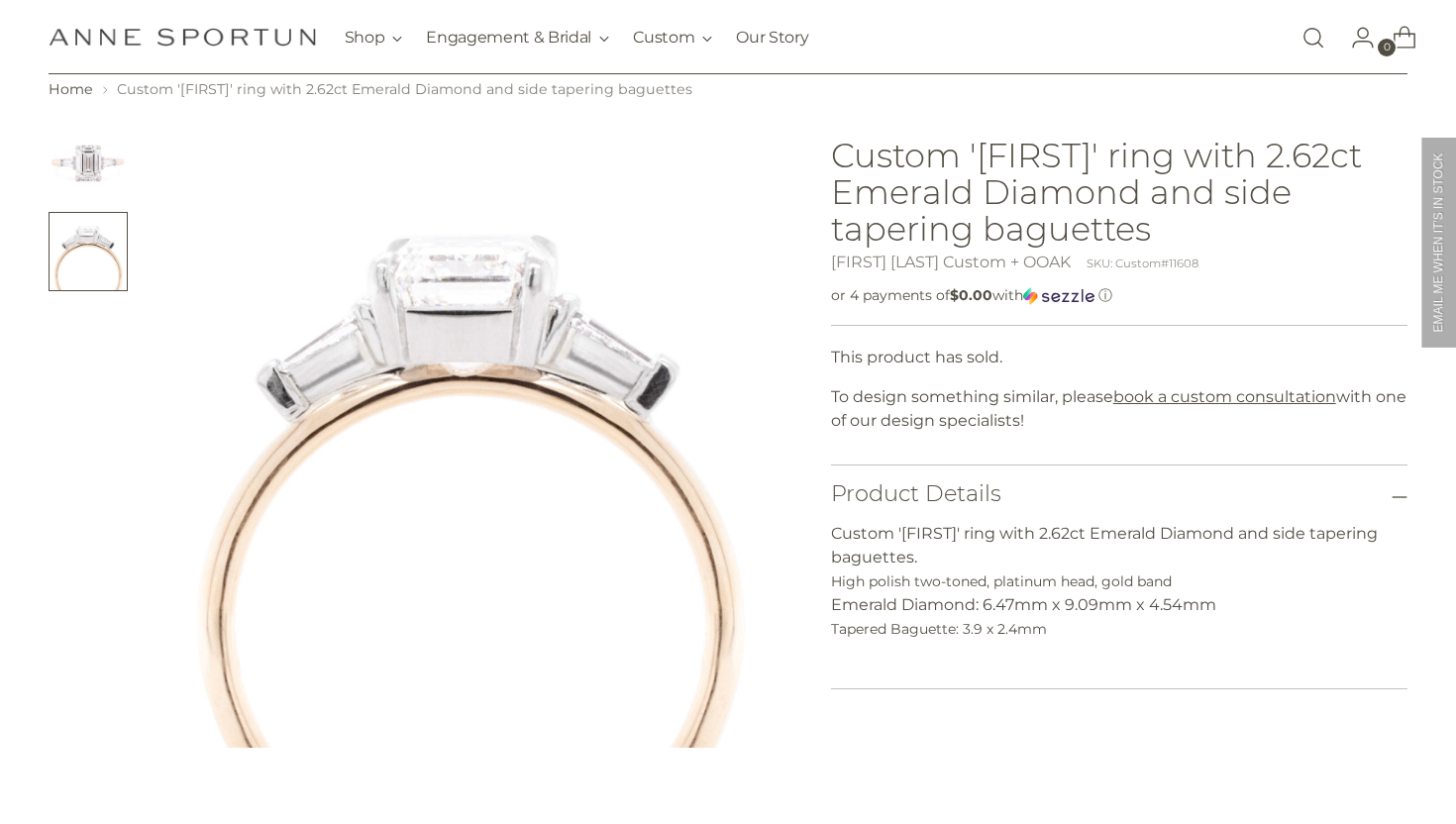click at bounding box center (88, 160) 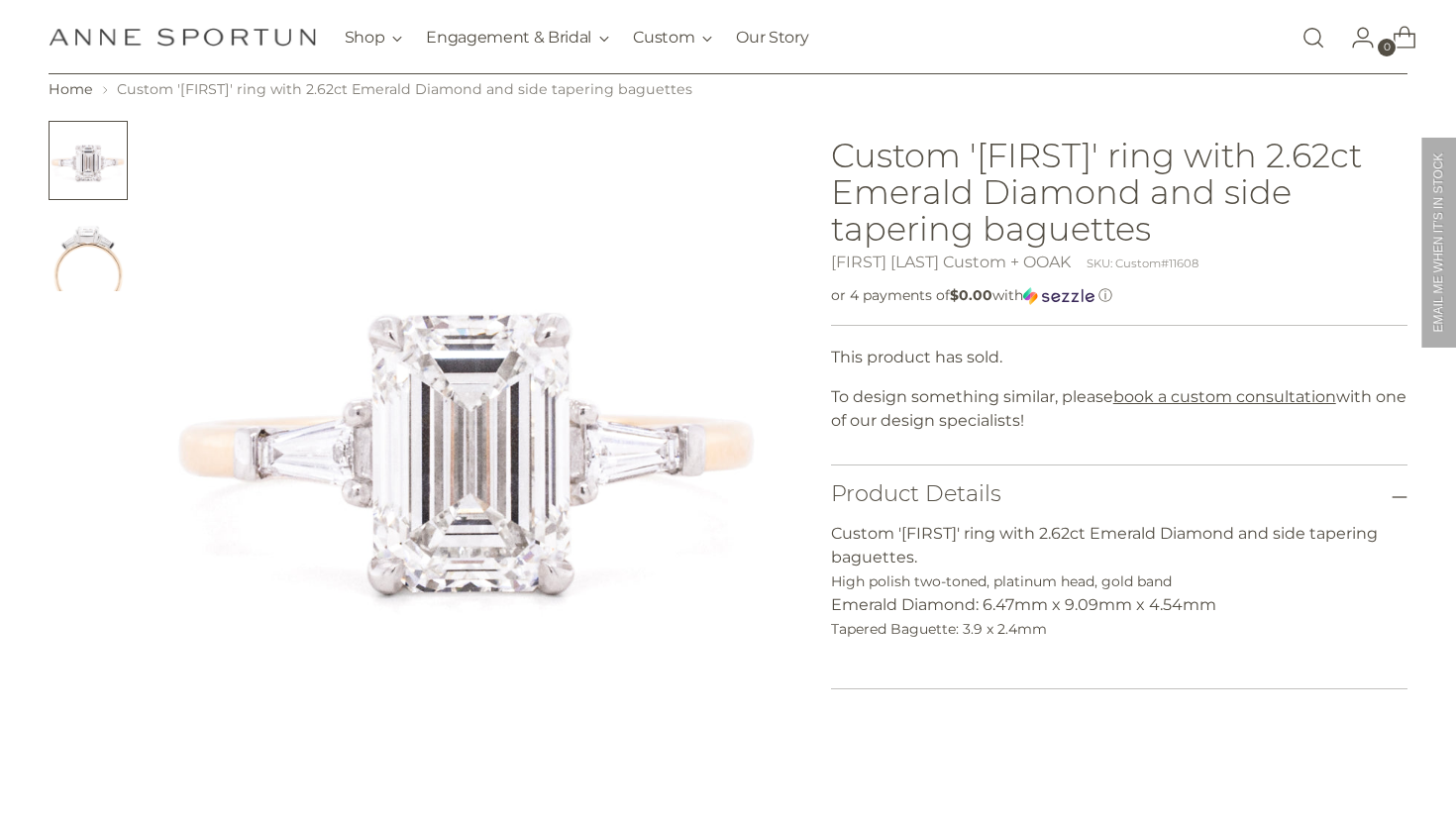 type 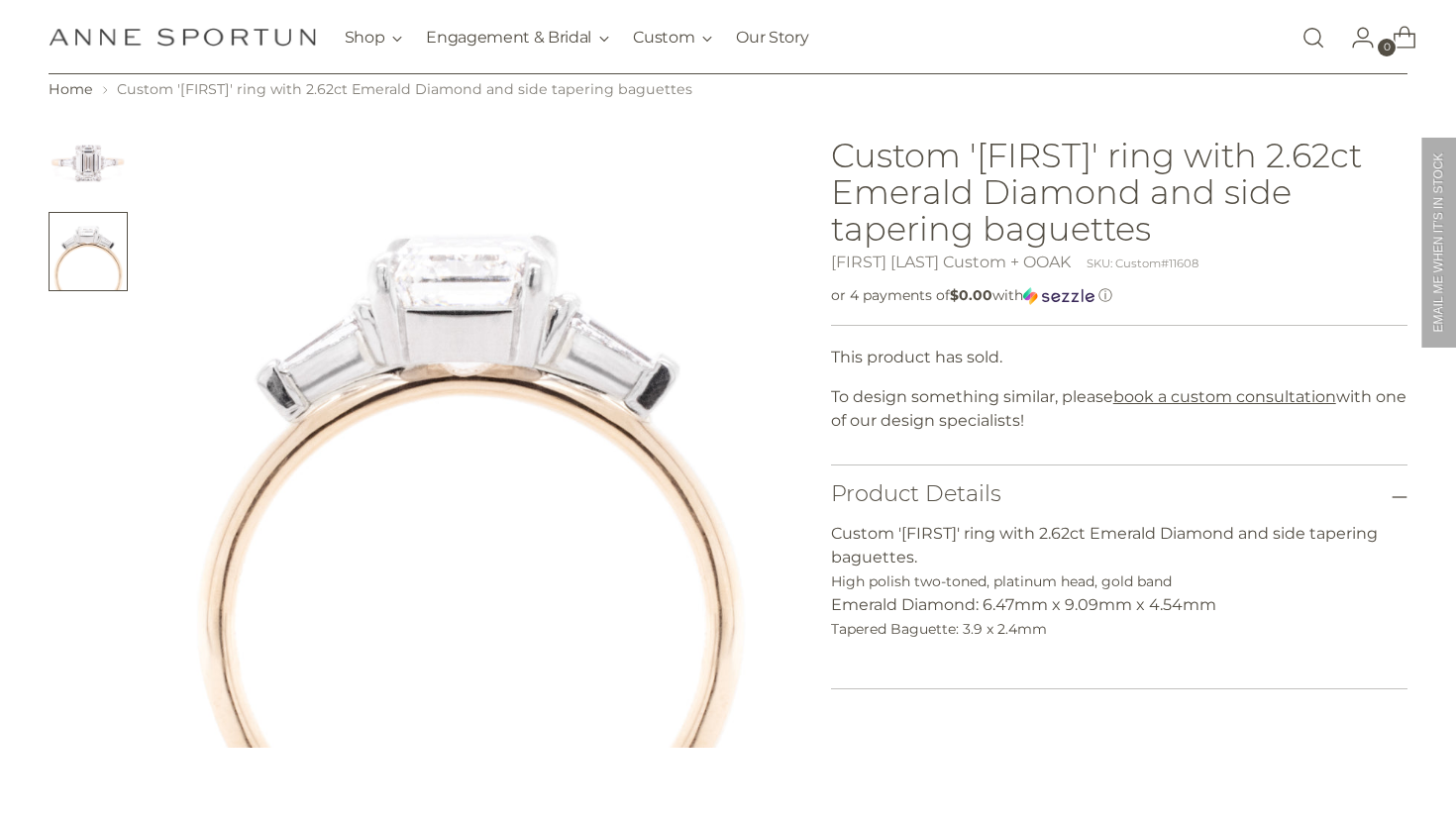 type 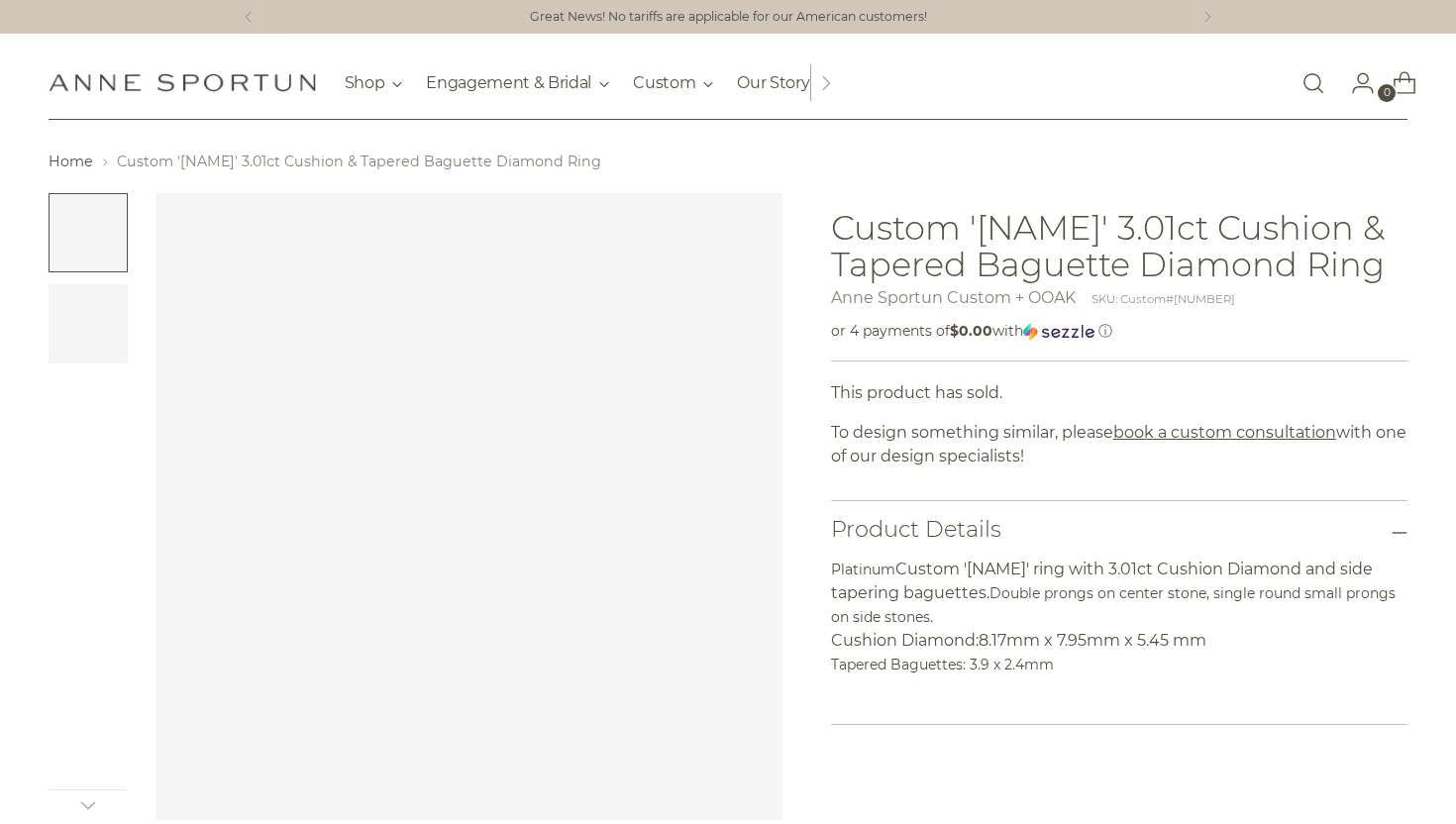 scroll, scrollTop: 0, scrollLeft: 0, axis: both 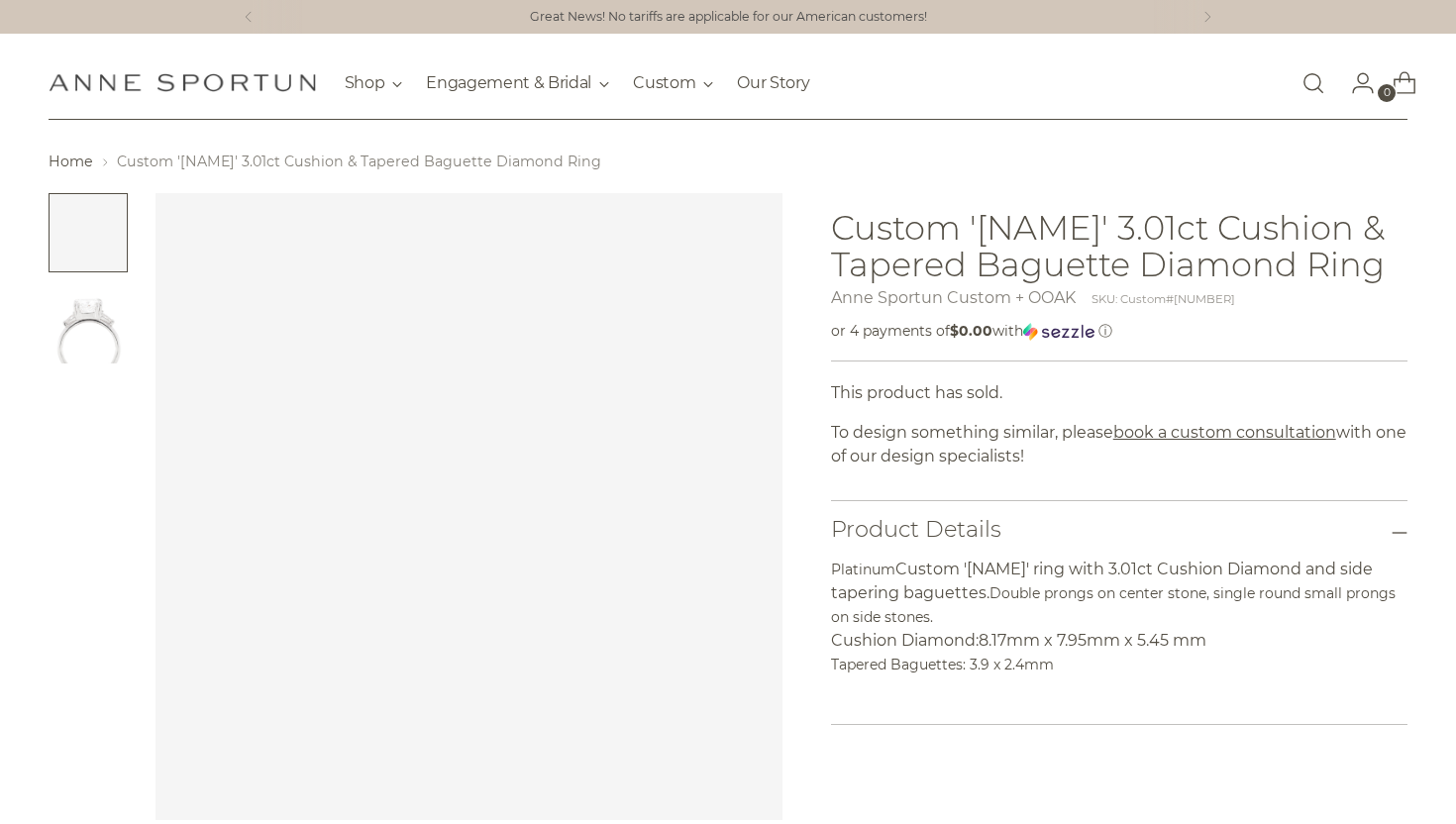 click at bounding box center [88, 324] 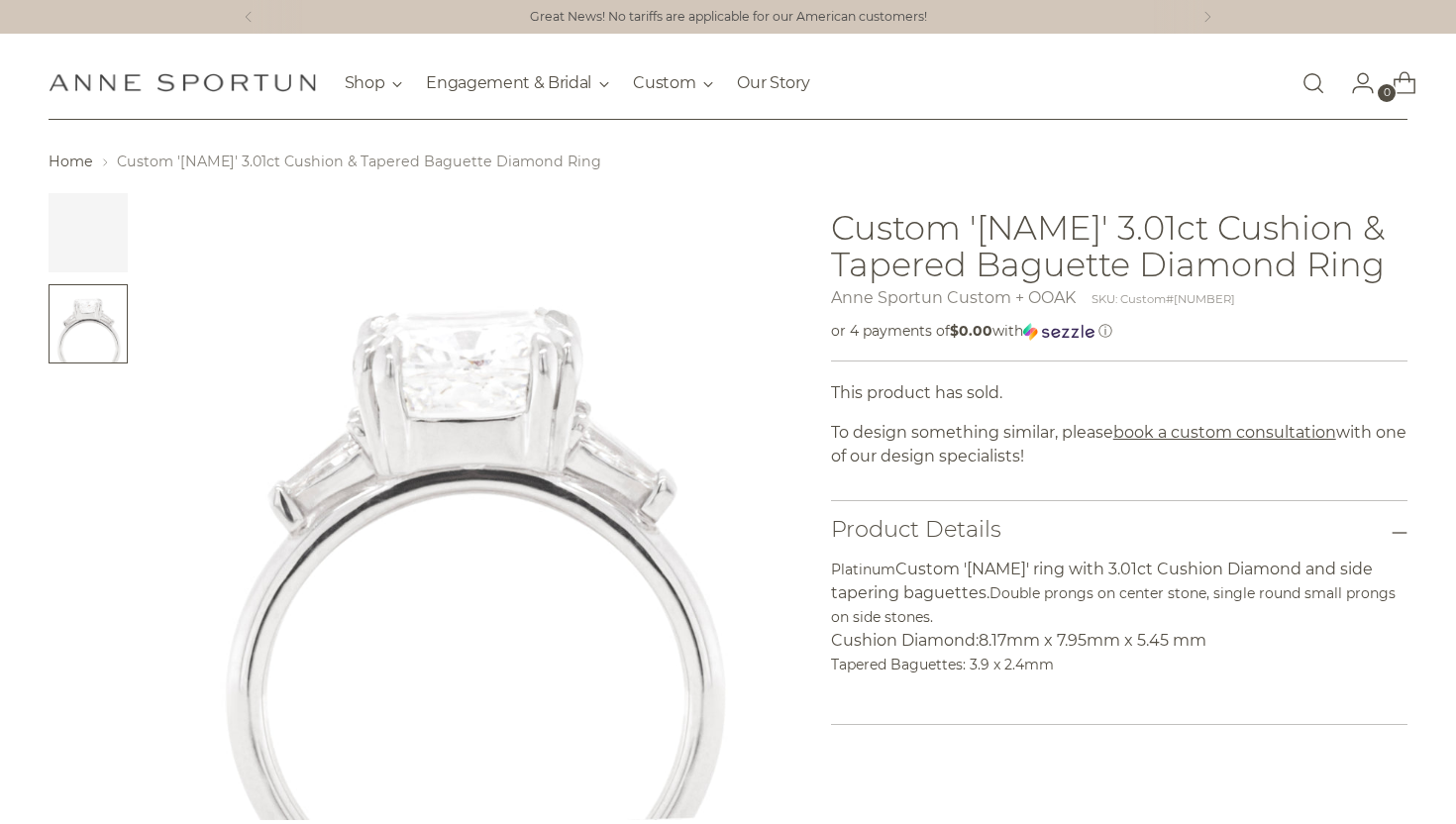 click at bounding box center (88, 233) 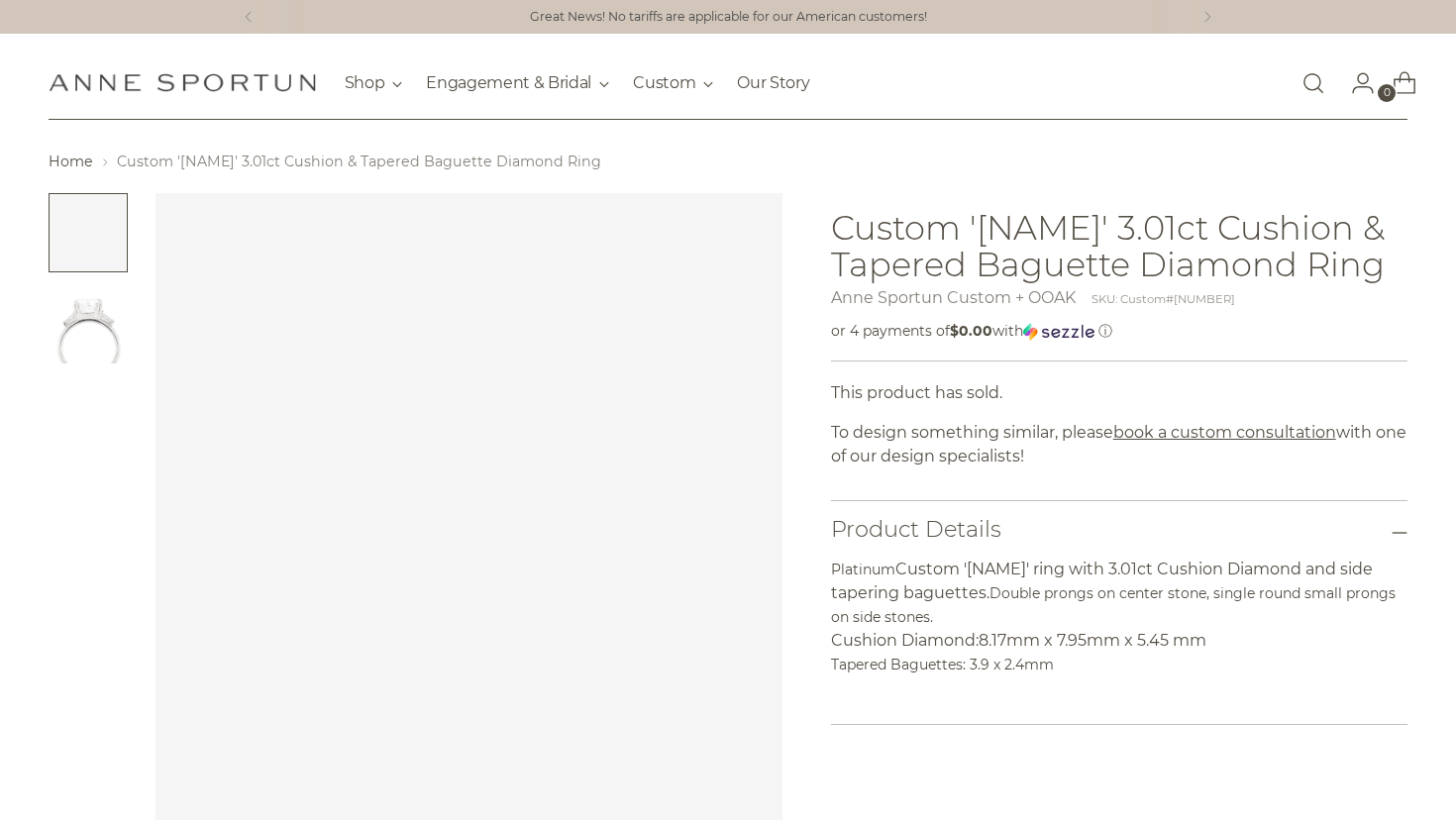 click on "Great News! No tariffs are applicable for our American customers!" at bounding box center [728, 17] 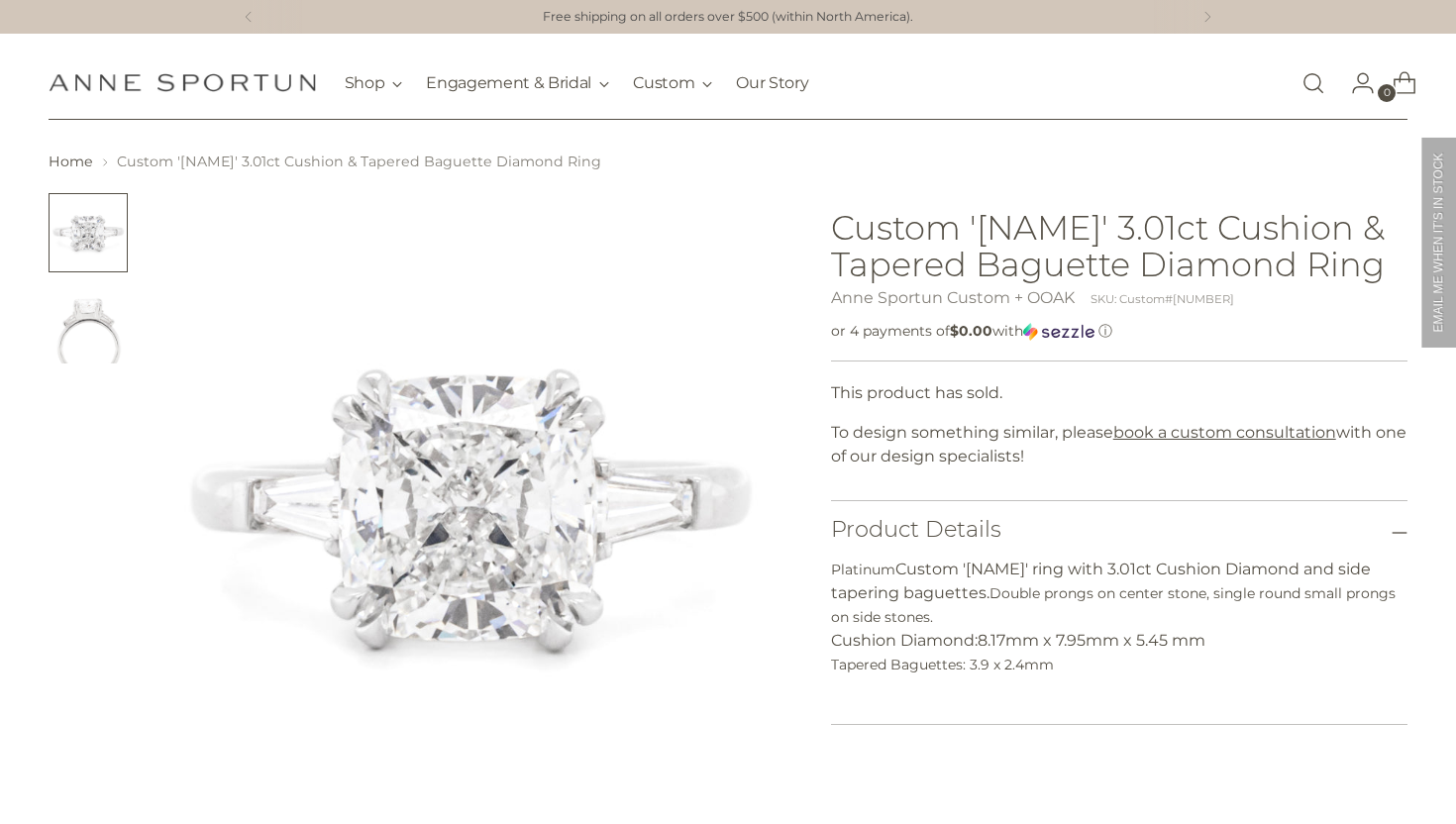 scroll, scrollTop: 0, scrollLeft: 0, axis: both 